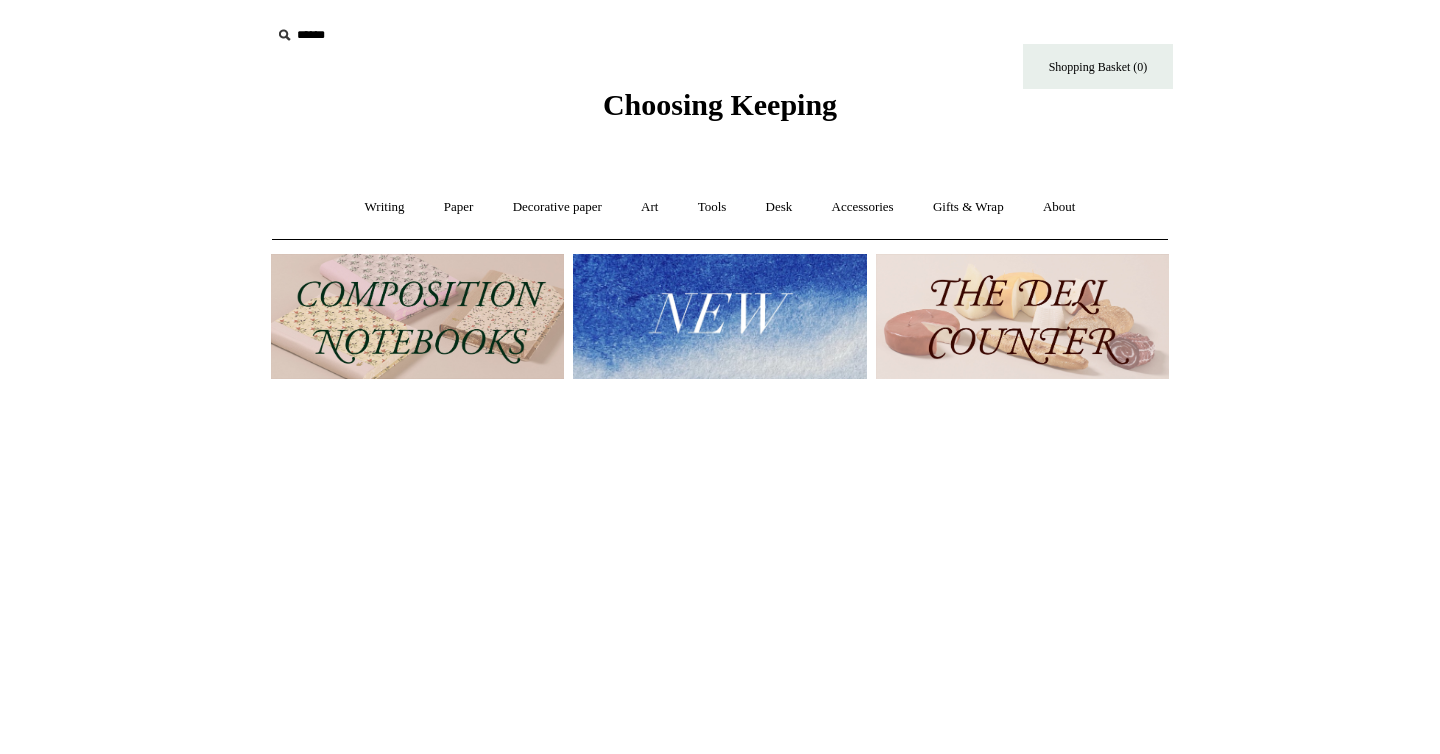 scroll, scrollTop: 0, scrollLeft: 0, axis: both 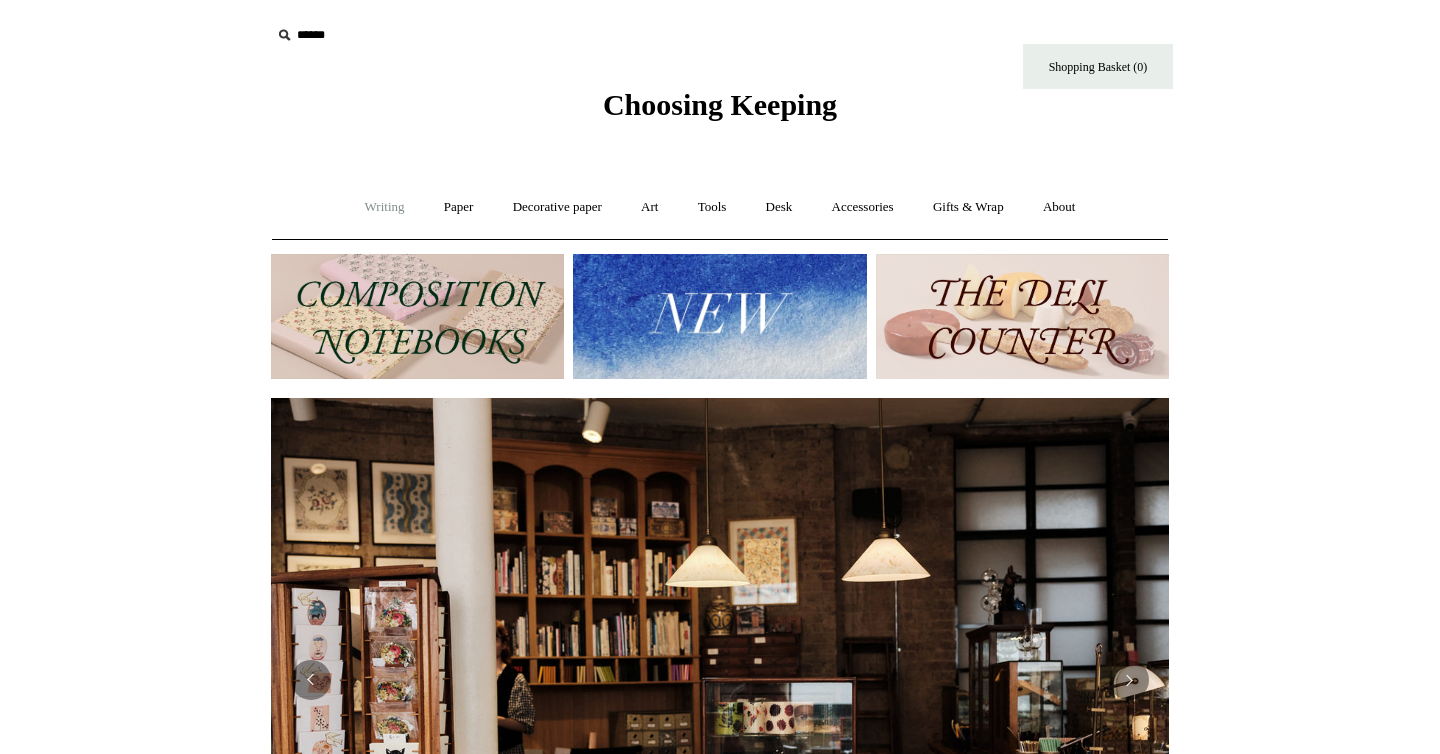 click on "Writing +" at bounding box center [385, 207] 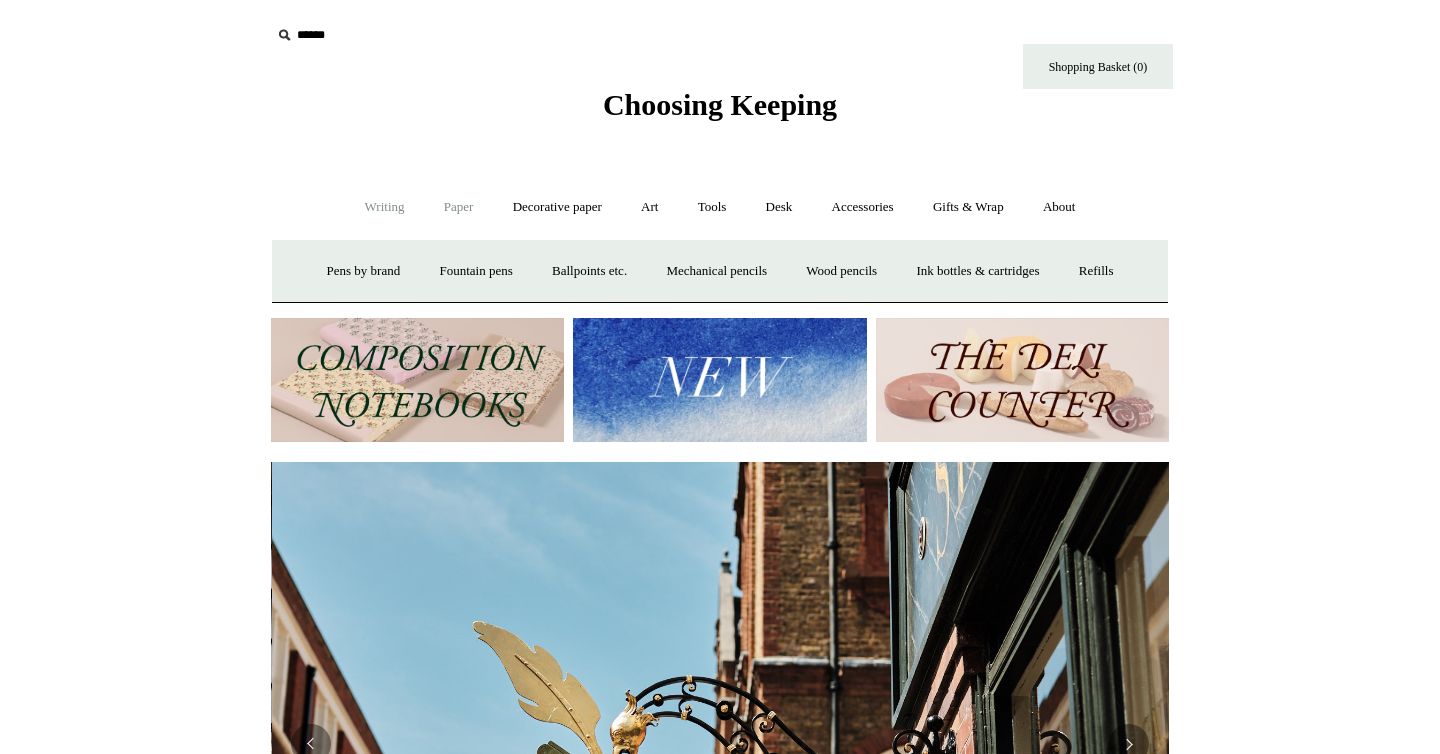 scroll, scrollTop: 0, scrollLeft: 898, axis: horizontal 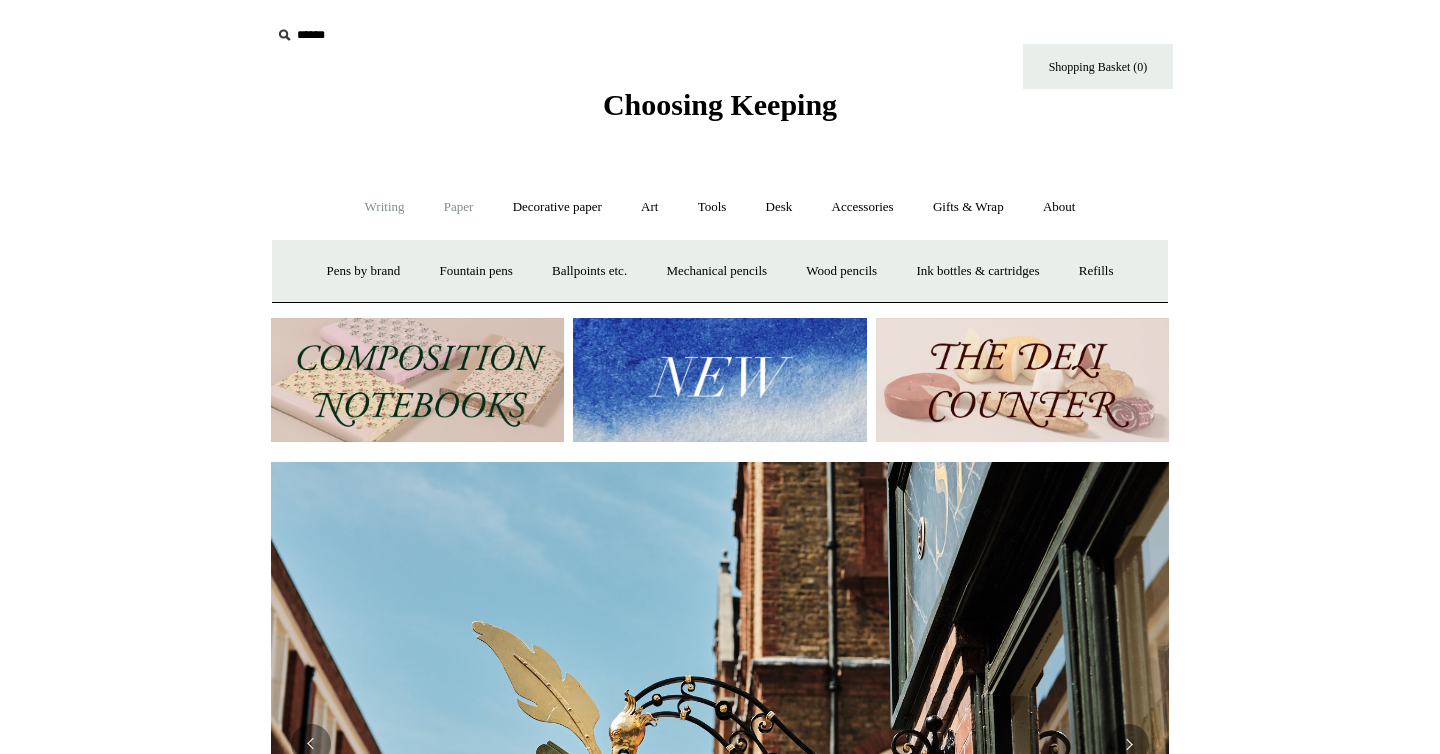 click on "Paper +" at bounding box center [459, 207] 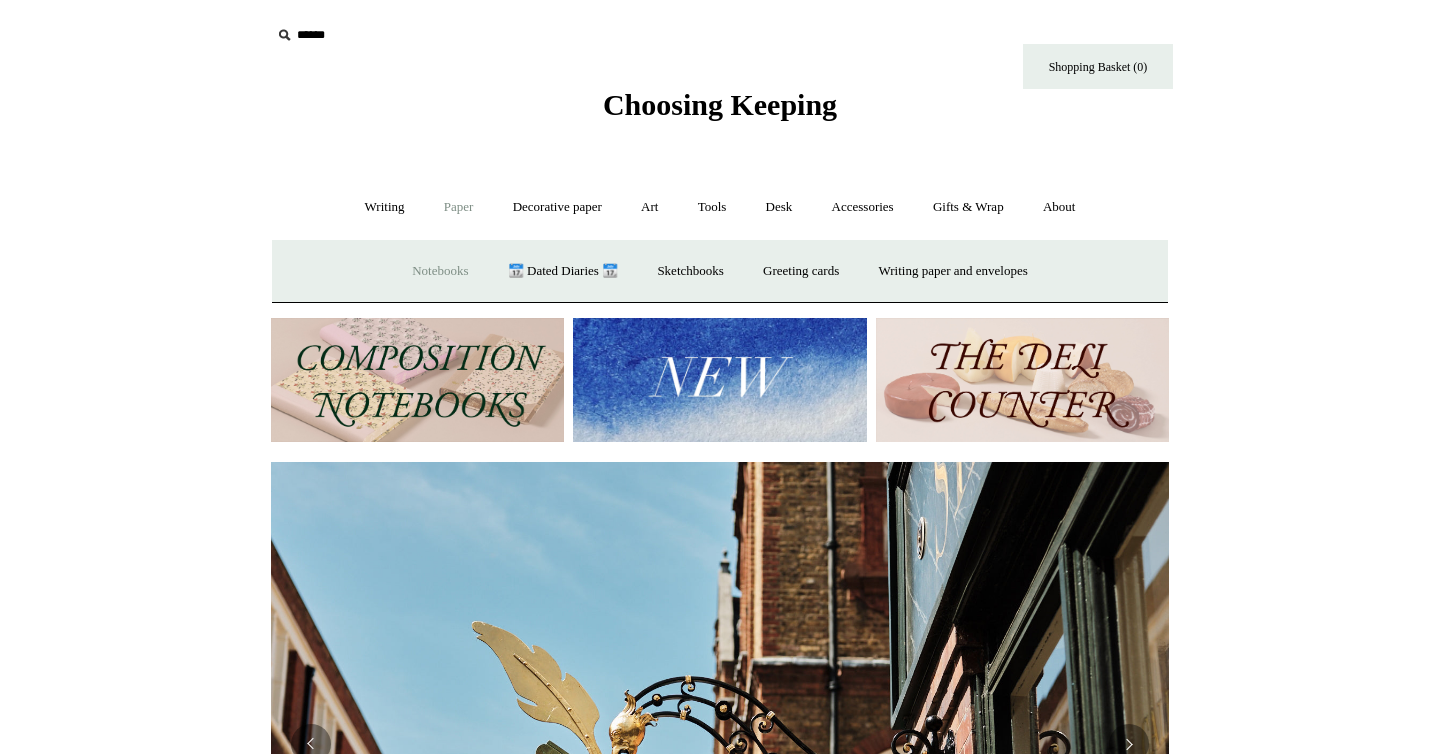 click on "Notebooks +" at bounding box center [440, 271] 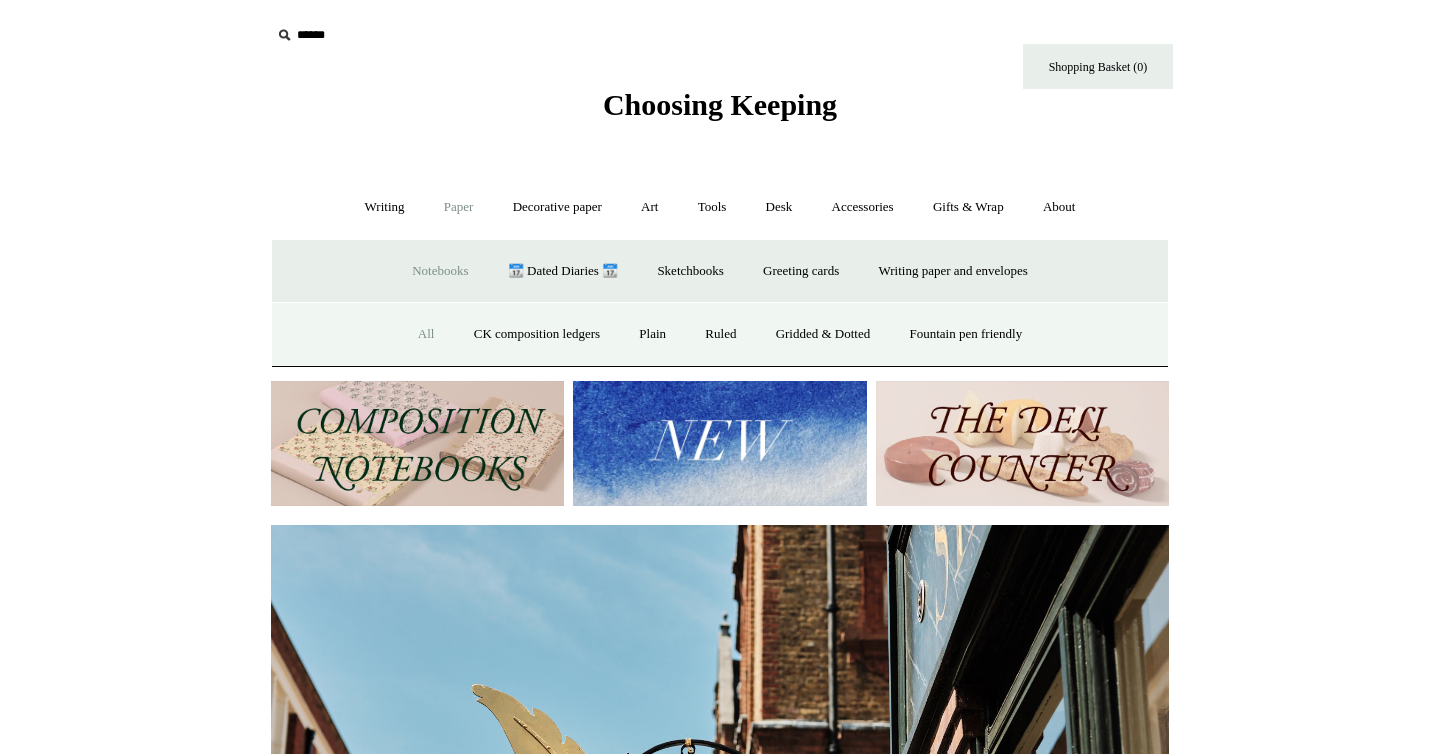 click on "All" at bounding box center (426, 334) 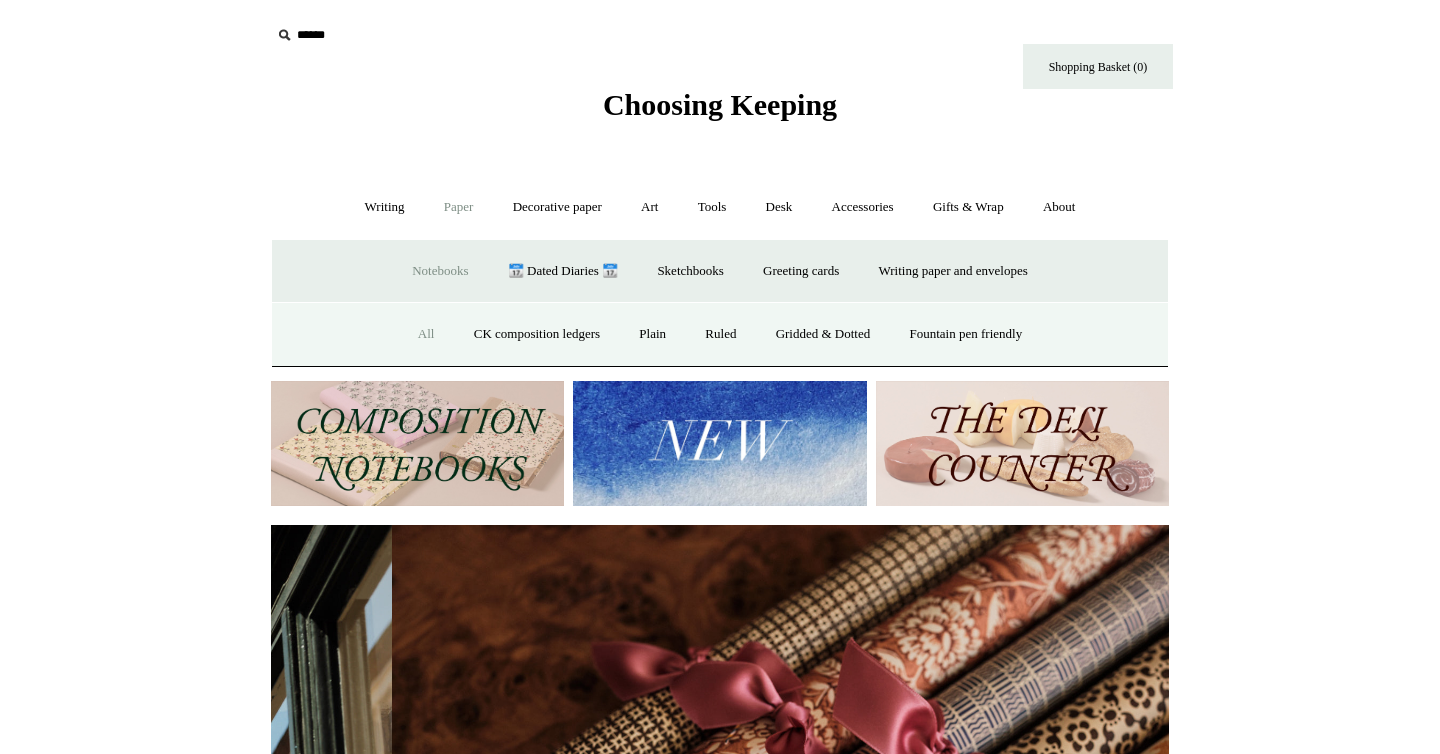 scroll, scrollTop: 0, scrollLeft: 1795, axis: horizontal 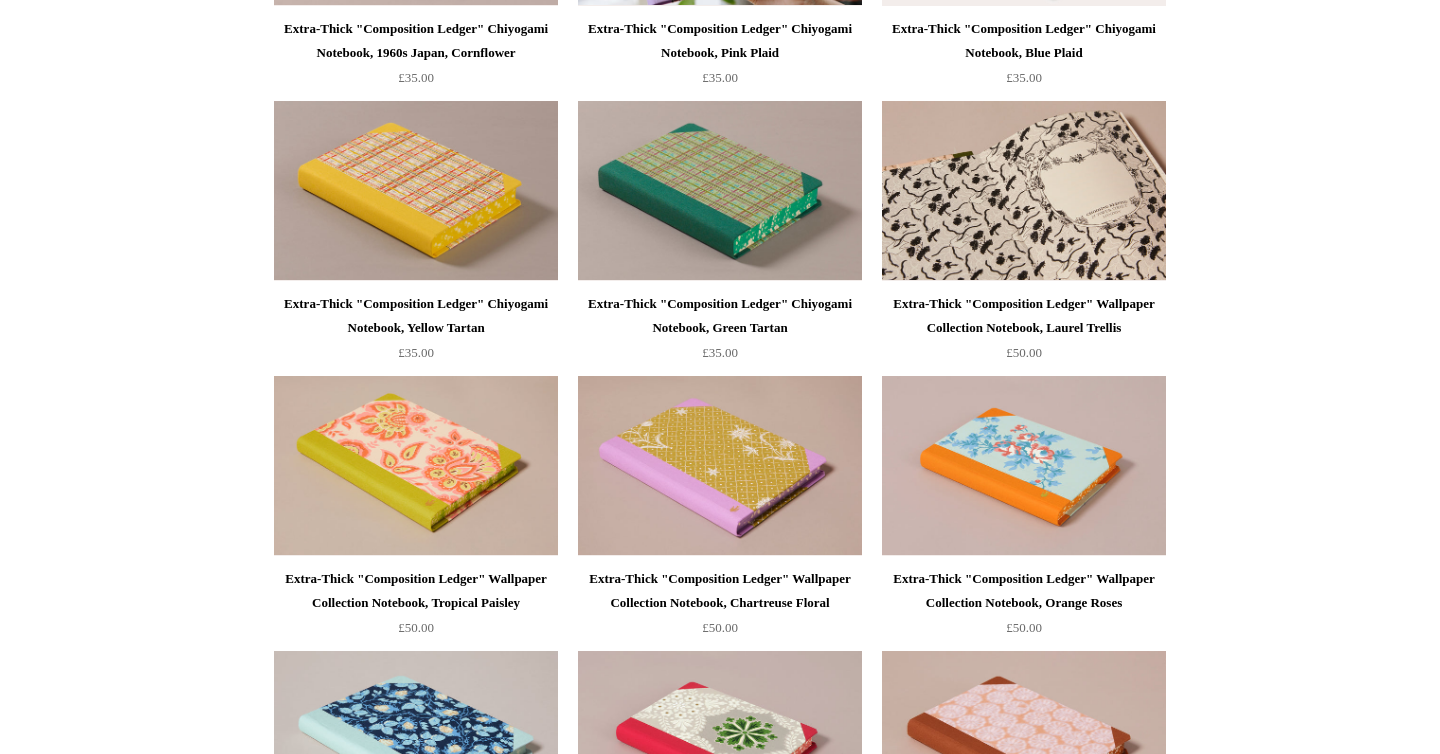 click at bounding box center (1024, 191) 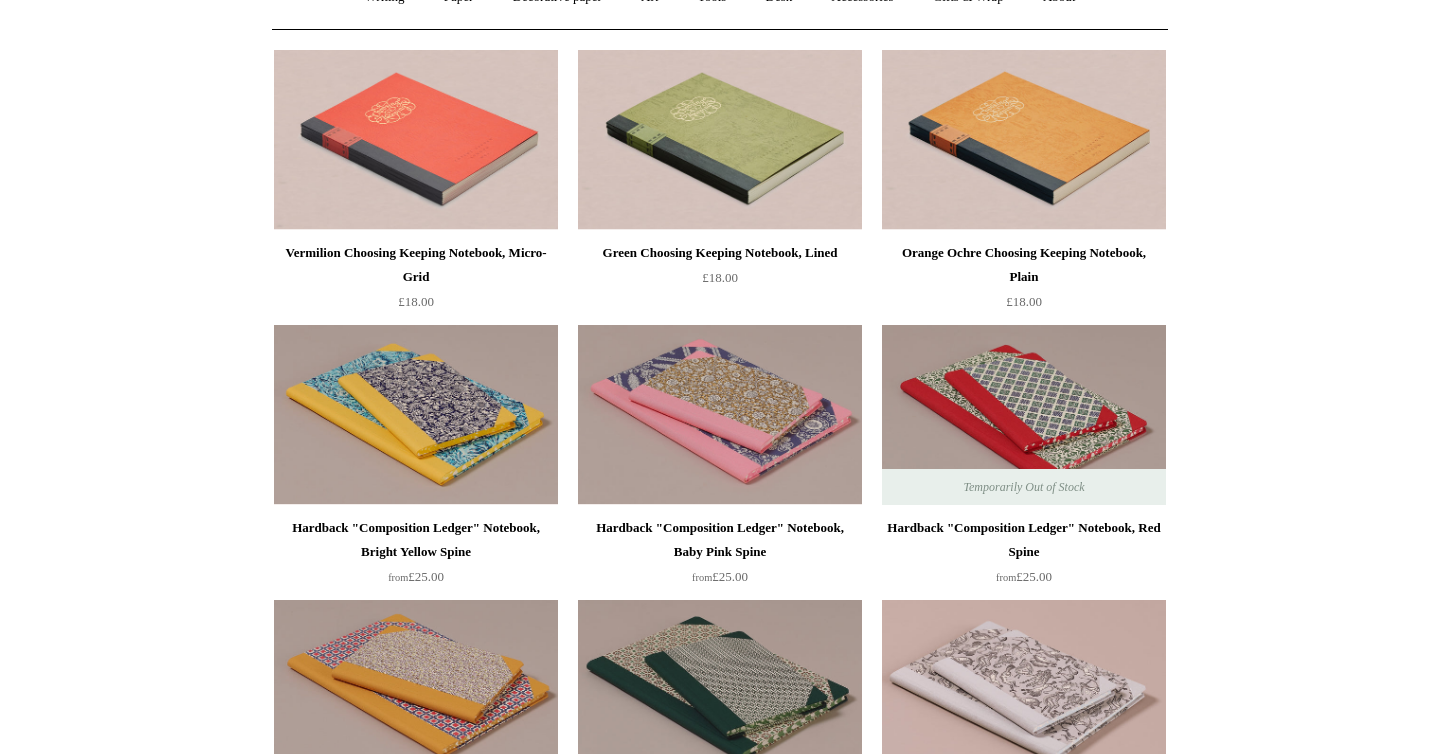 scroll, scrollTop: 0, scrollLeft: 0, axis: both 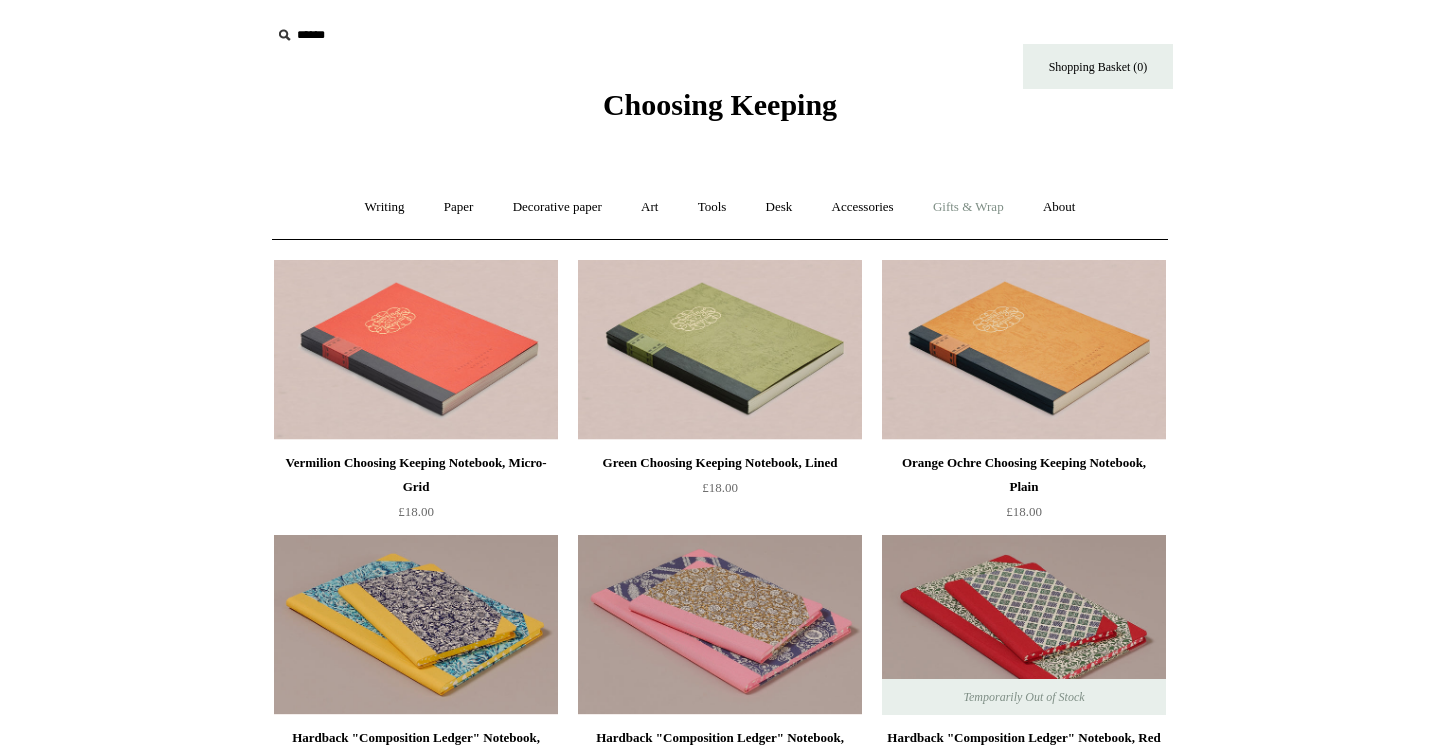 click on "Gifts & Wrap +" at bounding box center [968, 207] 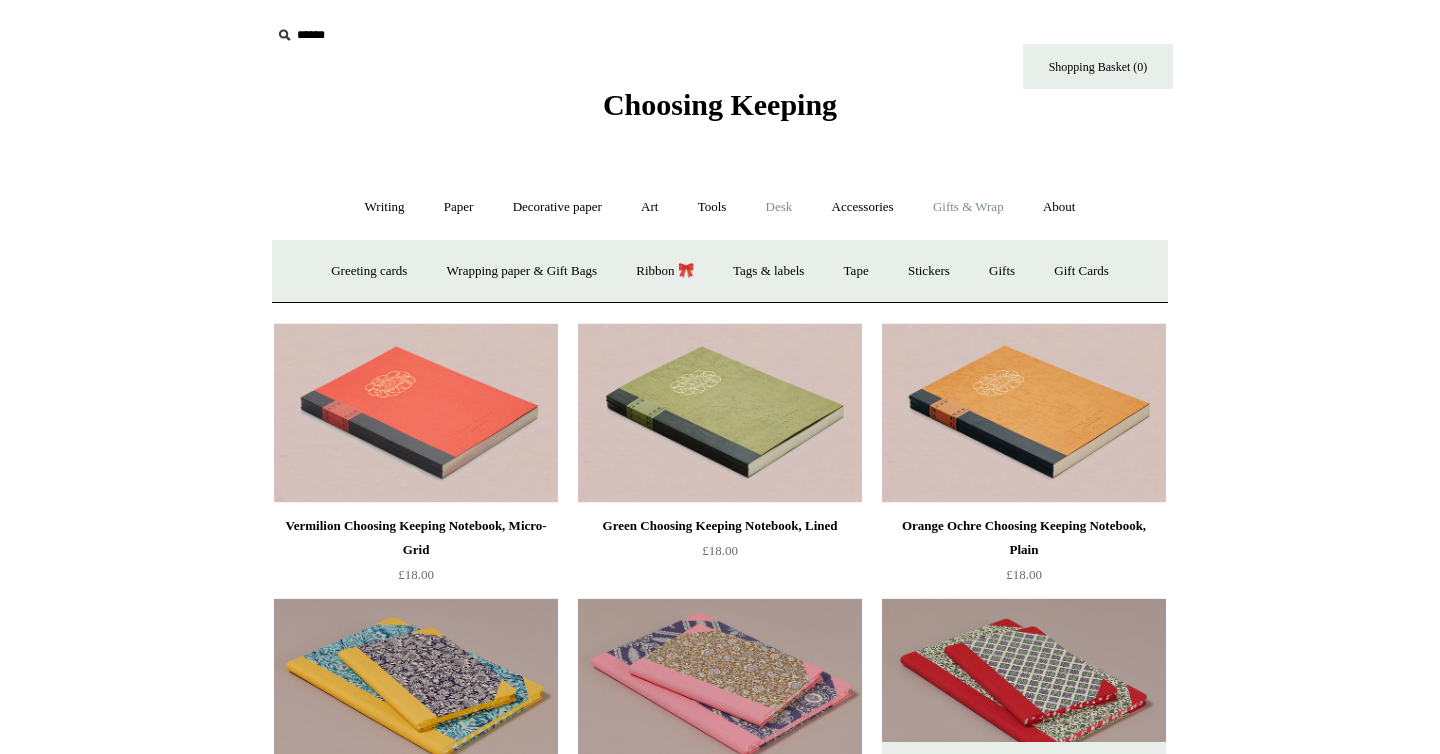 click on "Desk +" at bounding box center [779, 207] 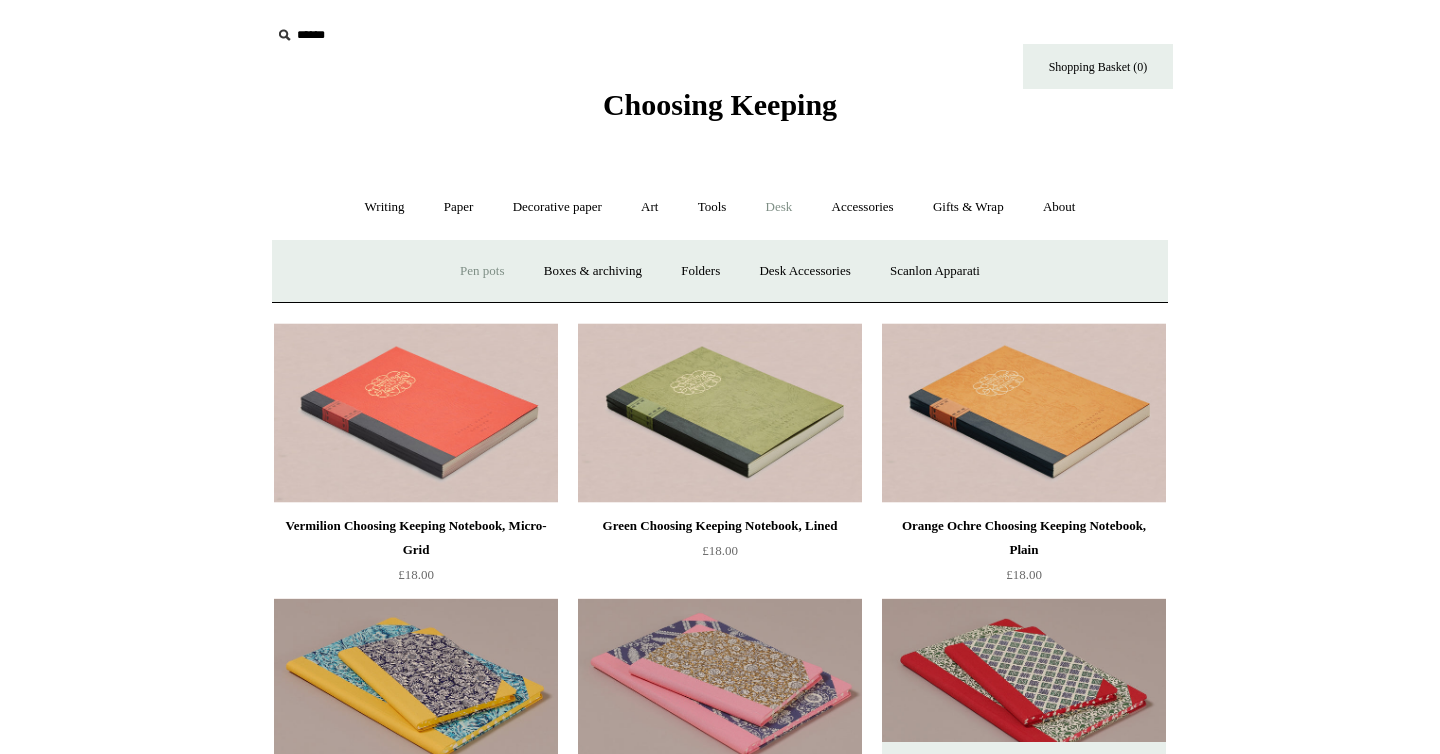 click on "Pen pots" at bounding box center (482, 271) 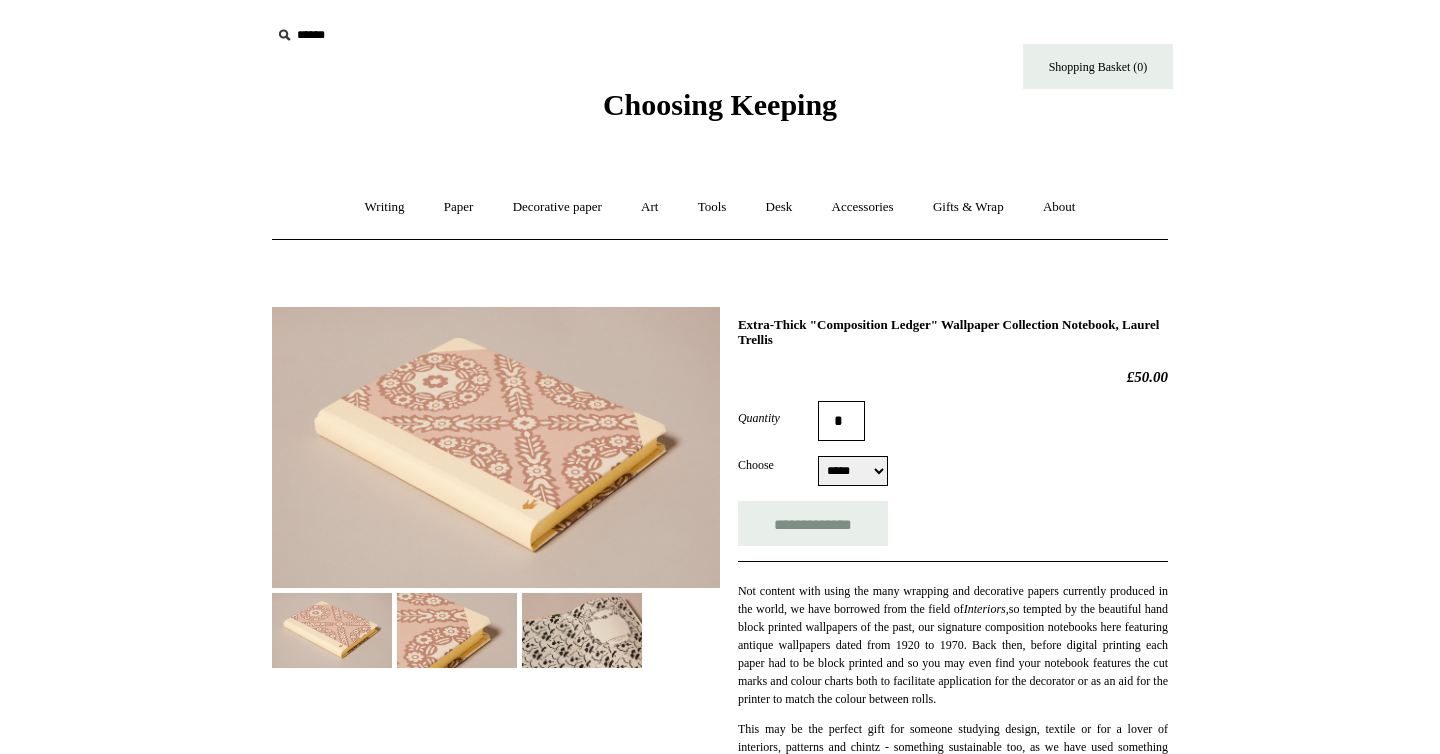 scroll, scrollTop: 0, scrollLeft: 0, axis: both 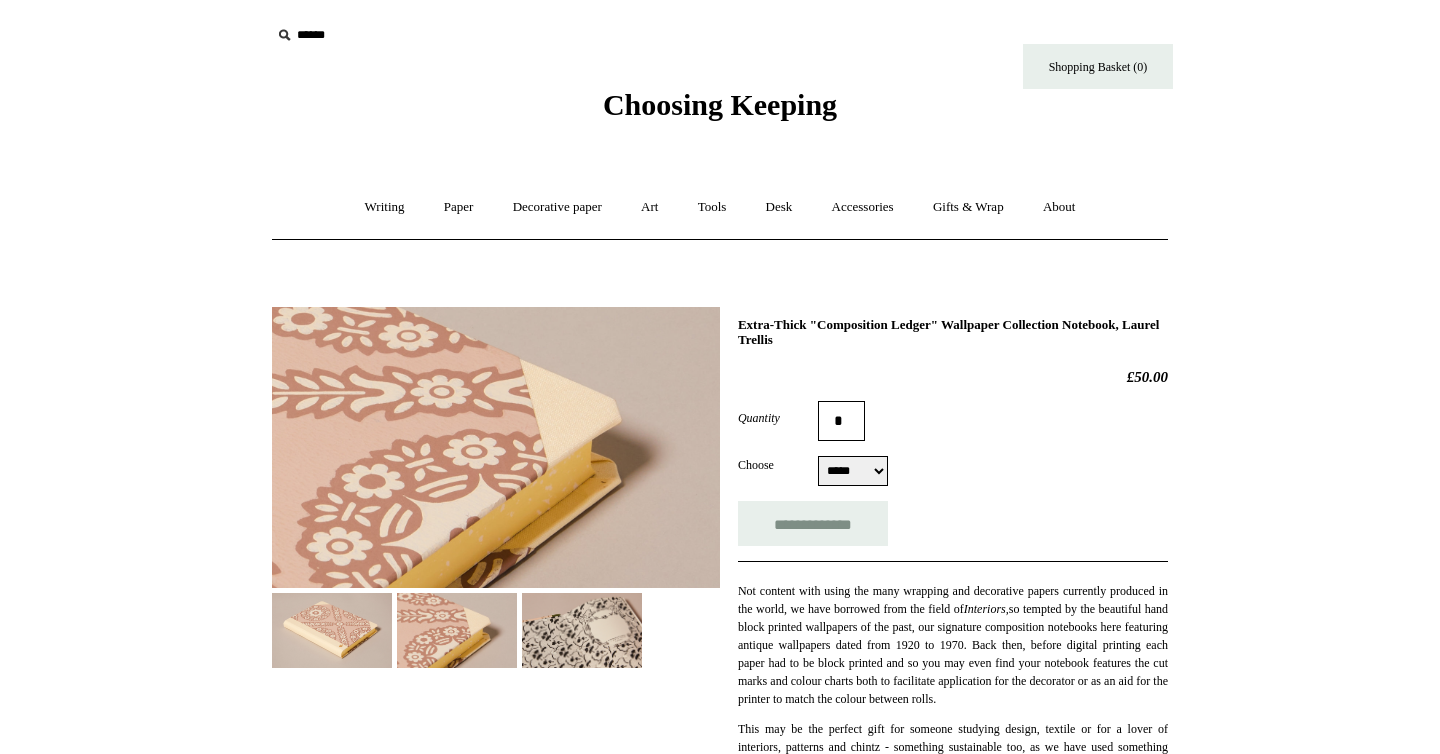 click at bounding box center (582, 630) 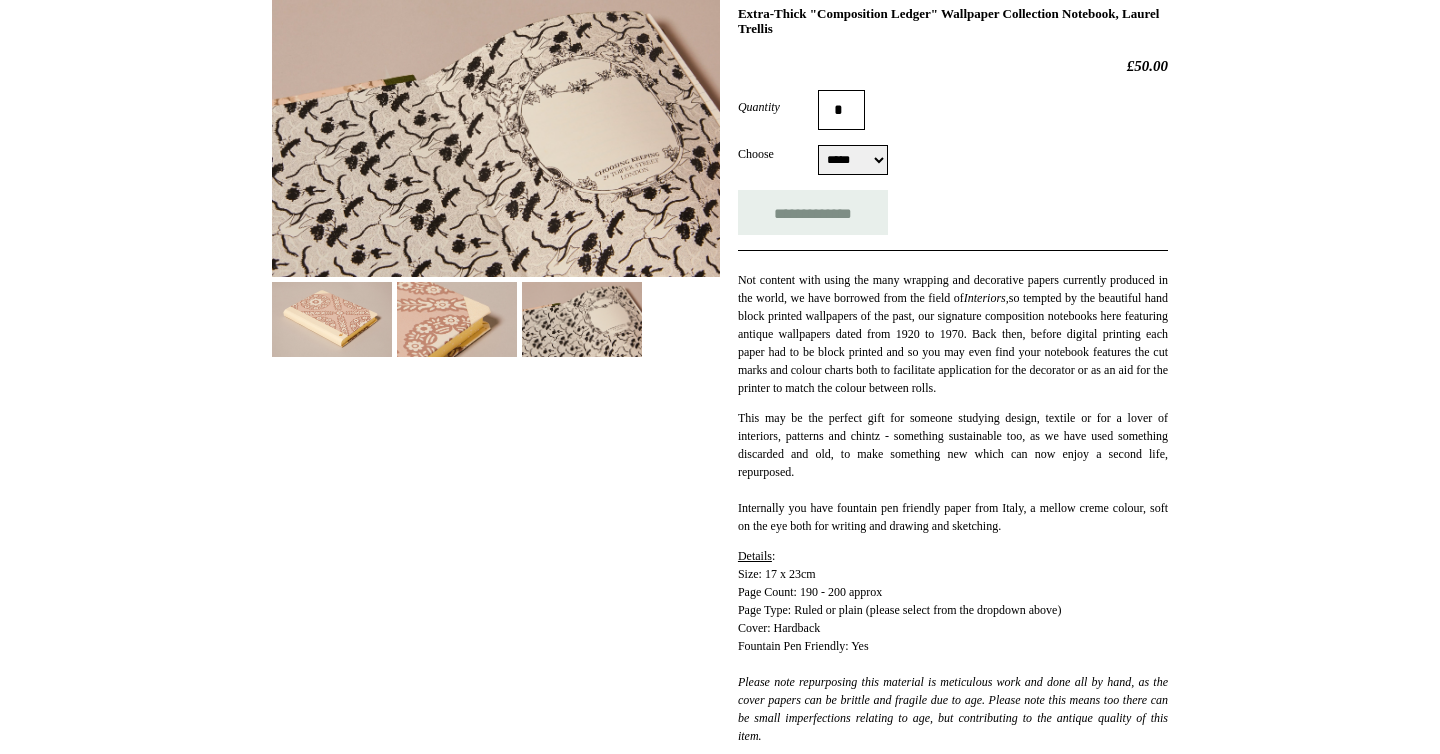 scroll, scrollTop: 319, scrollLeft: 0, axis: vertical 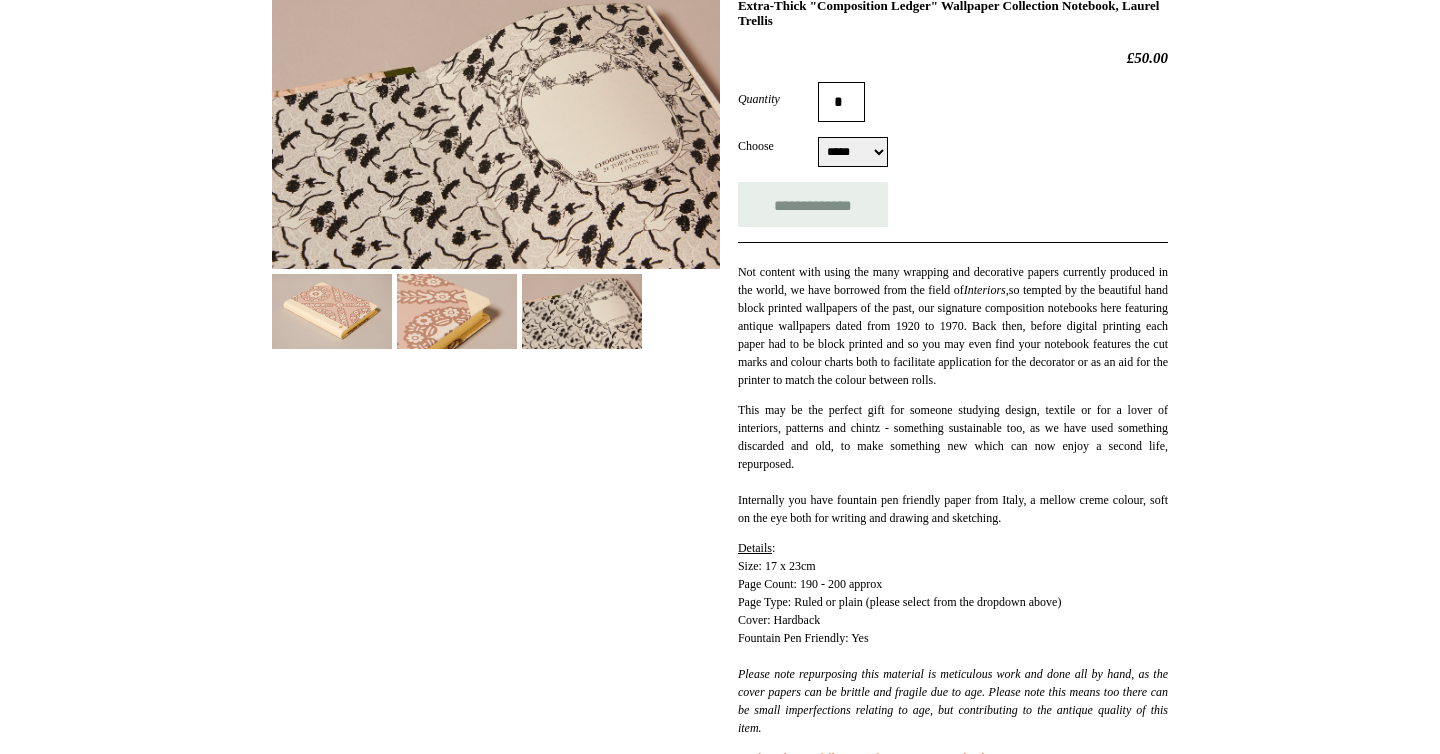 click at bounding box center [457, 311] 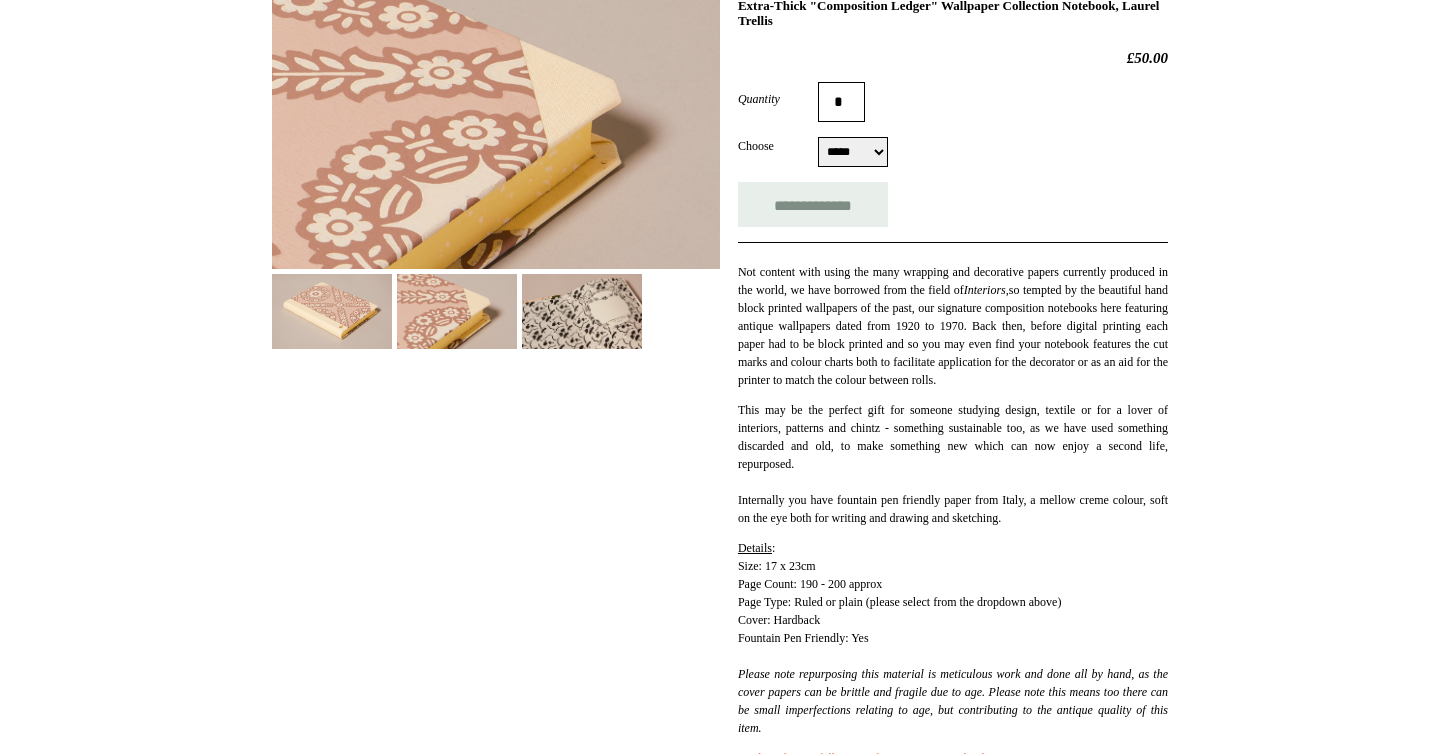click at bounding box center (332, 311) 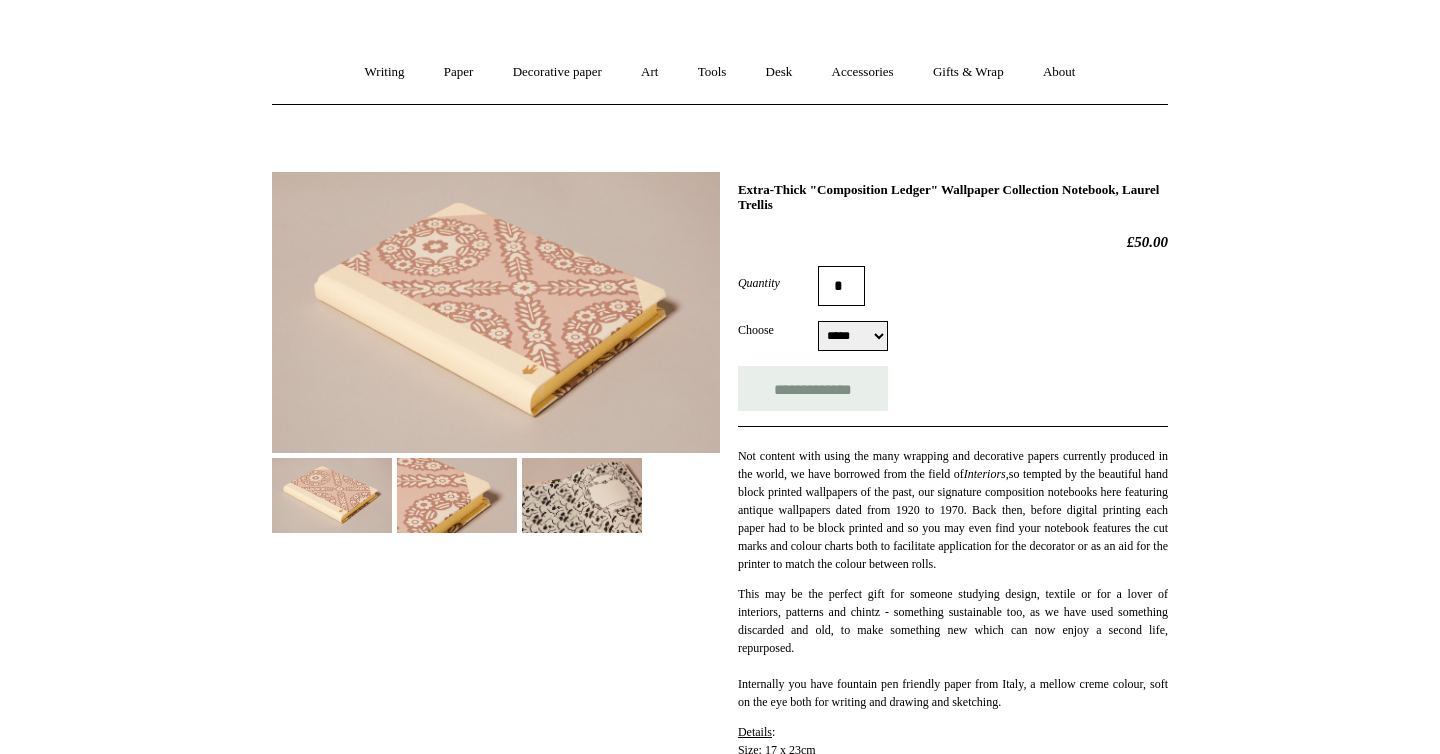 scroll, scrollTop: 134, scrollLeft: 0, axis: vertical 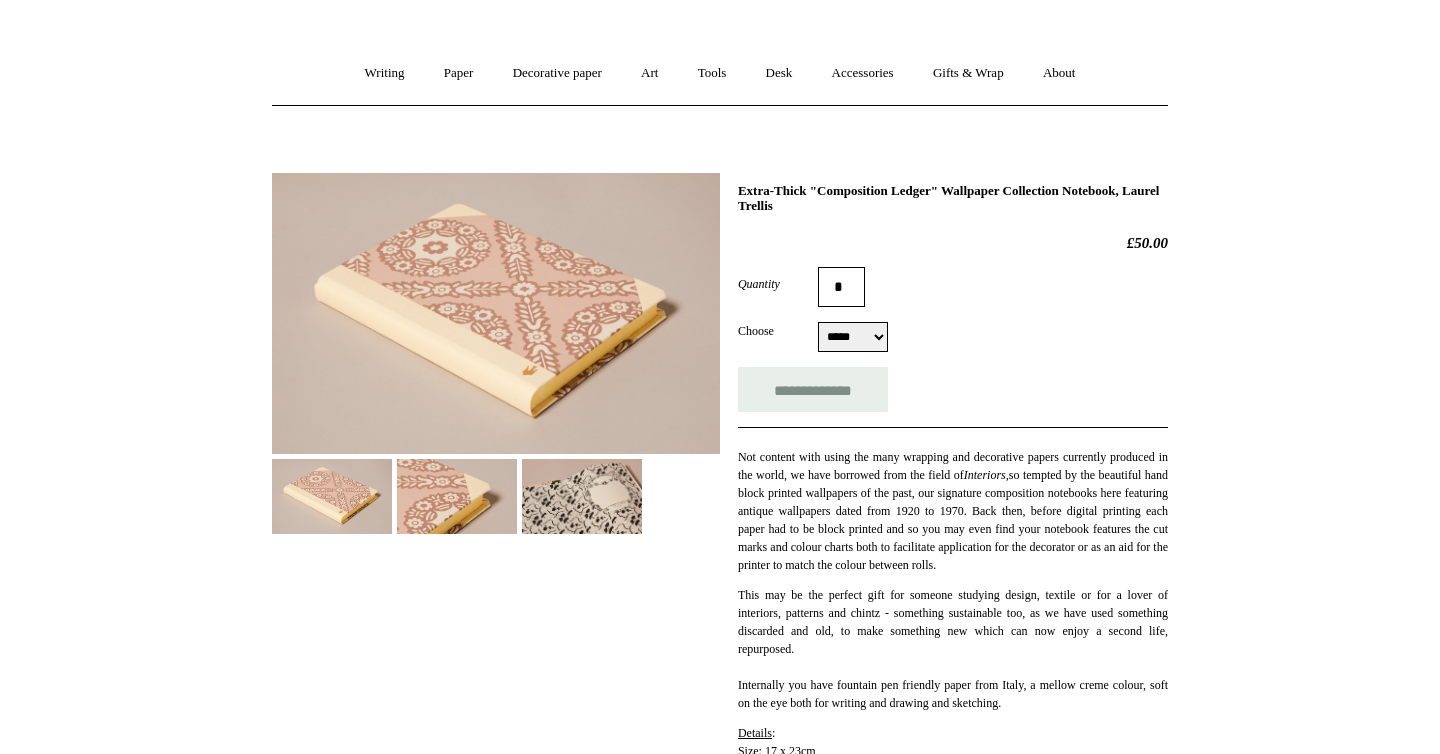 click on "***** *****" at bounding box center [853, 337] 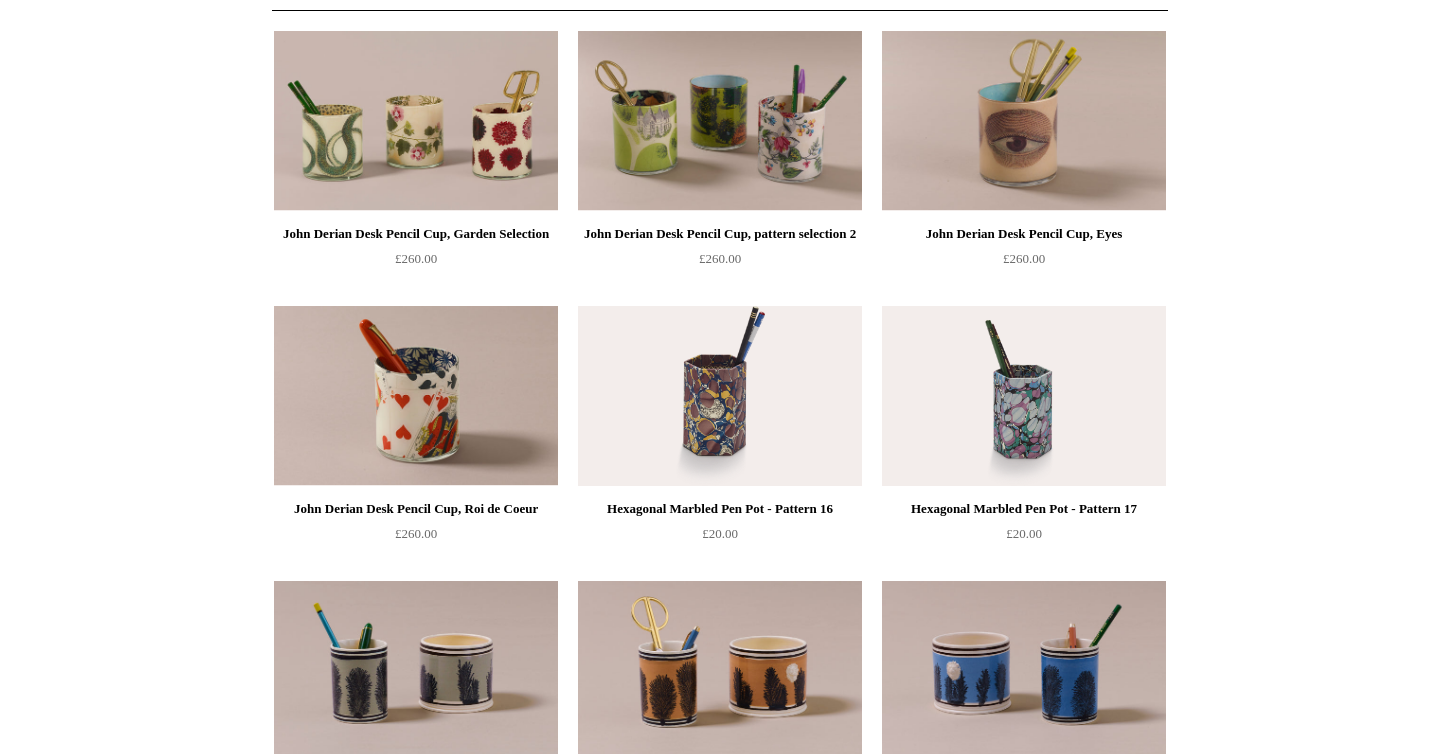 scroll, scrollTop: 0, scrollLeft: 0, axis: both 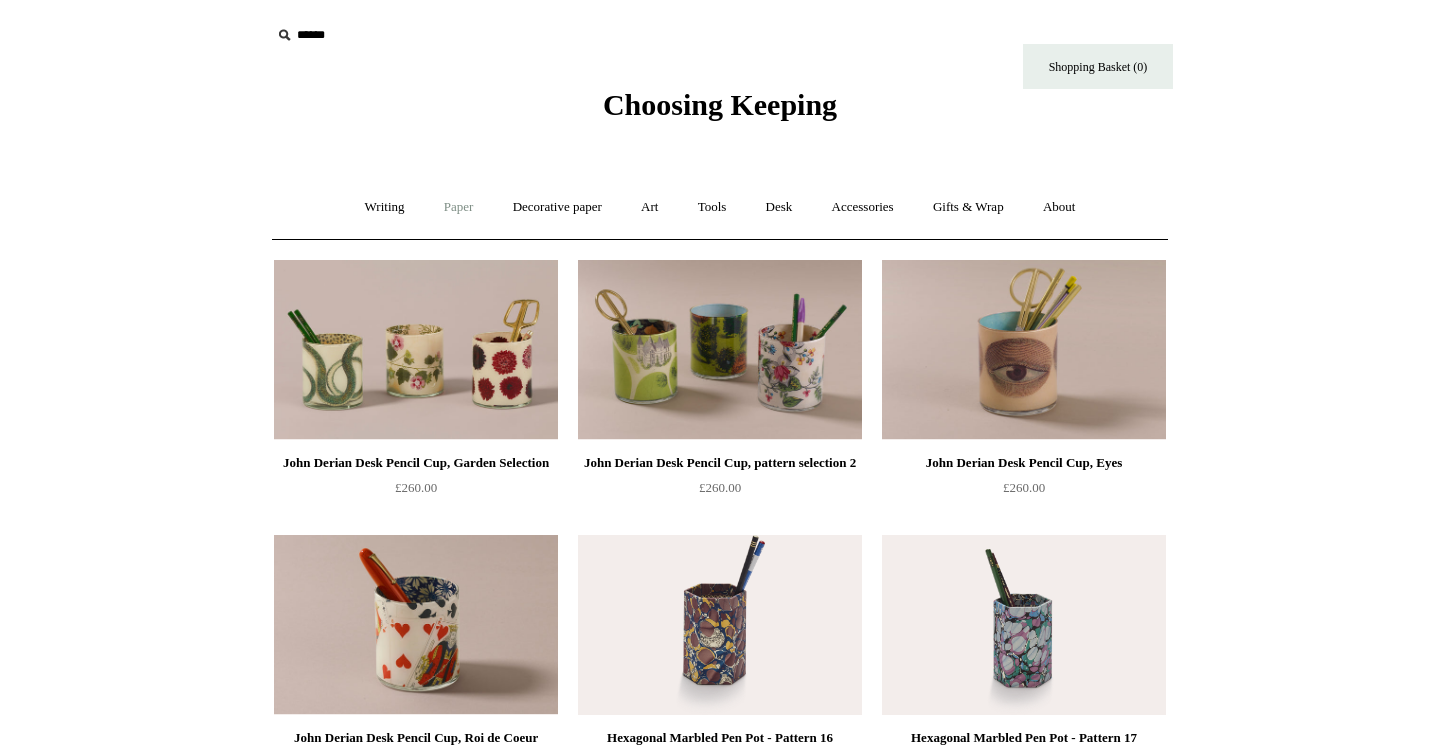 click on "Paper +" at bounding box center (459, 207) 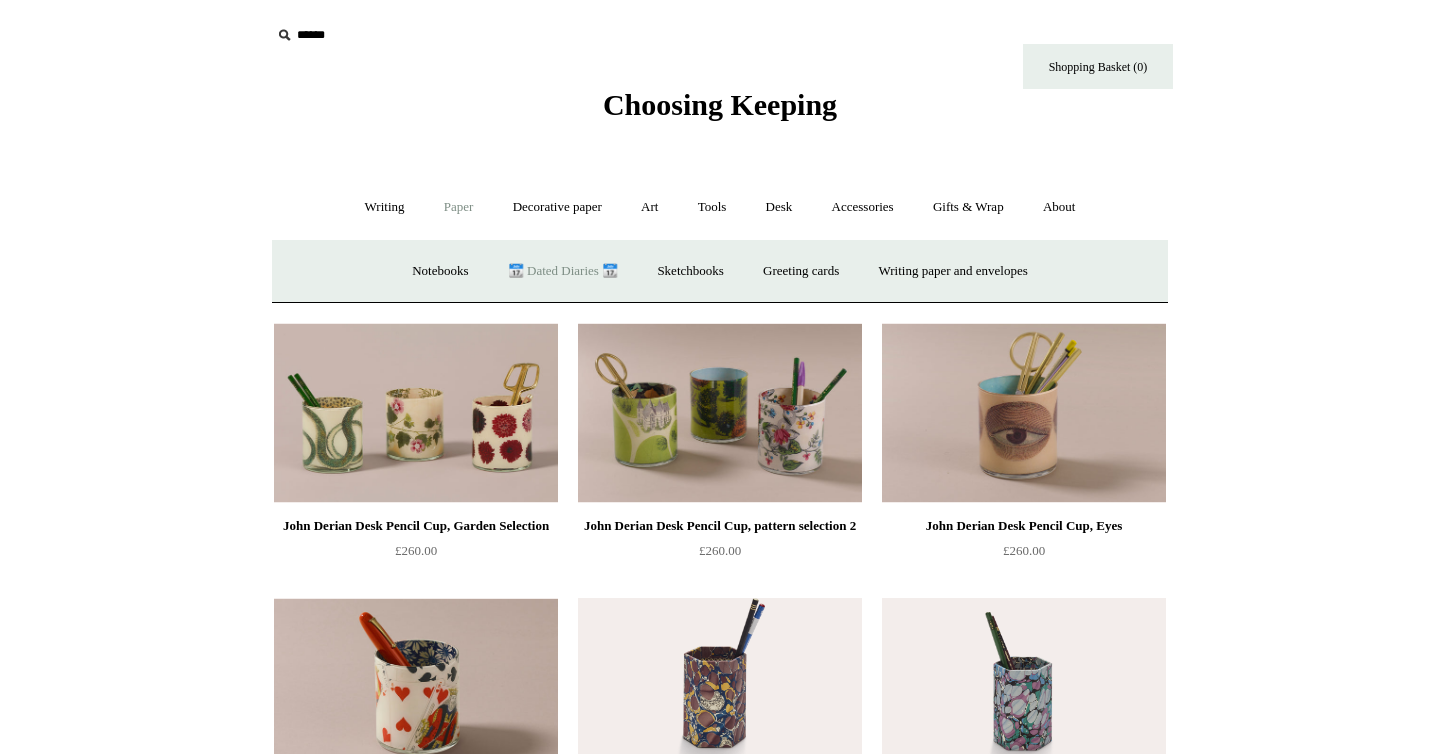 click on "📆 Dated Diaries 📆" at bounding box center (563, 271) 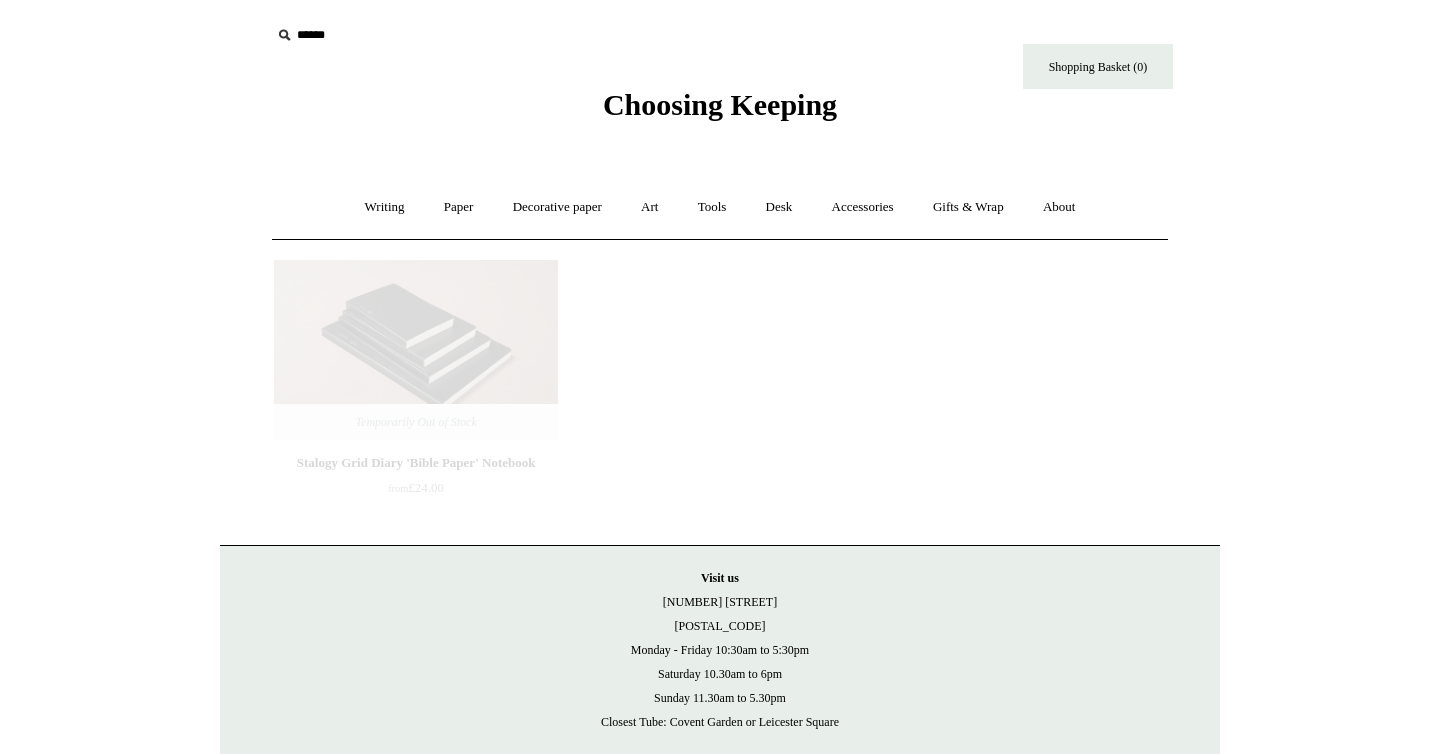 scroll, scrollTop: 0, scrollLeft: 0, axis: both 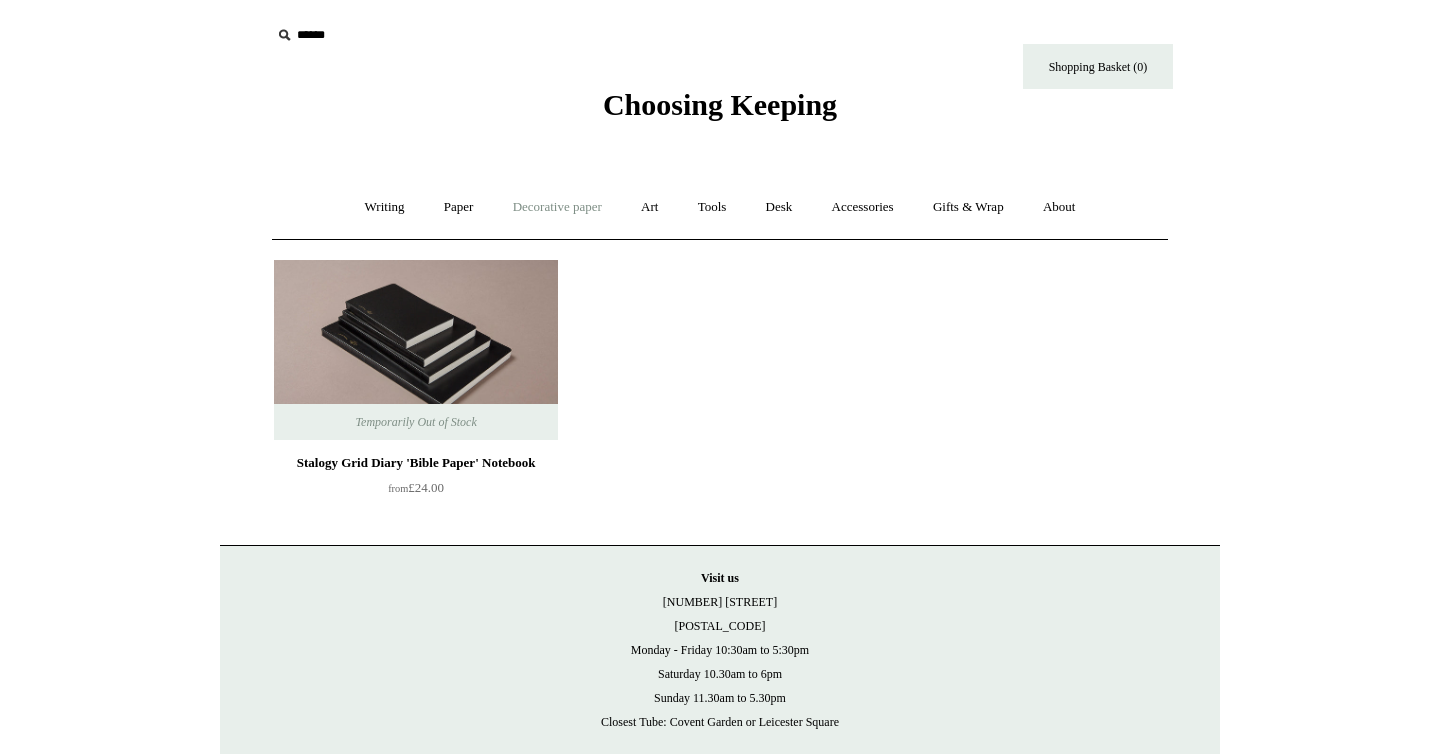 click on "Decorative paper +" at bounding box center (557, 207) 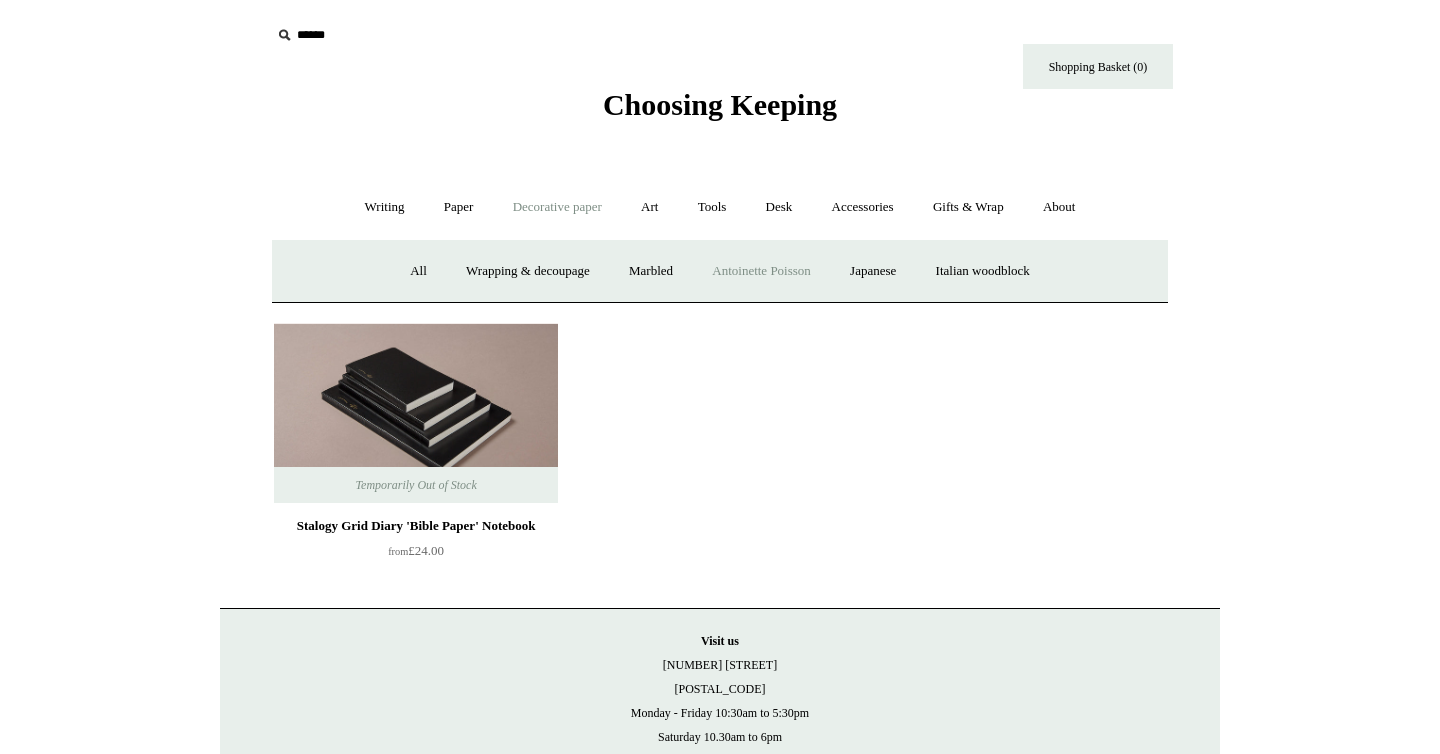 click on "Antoinette Poisson" at bounding box center (761, 271) 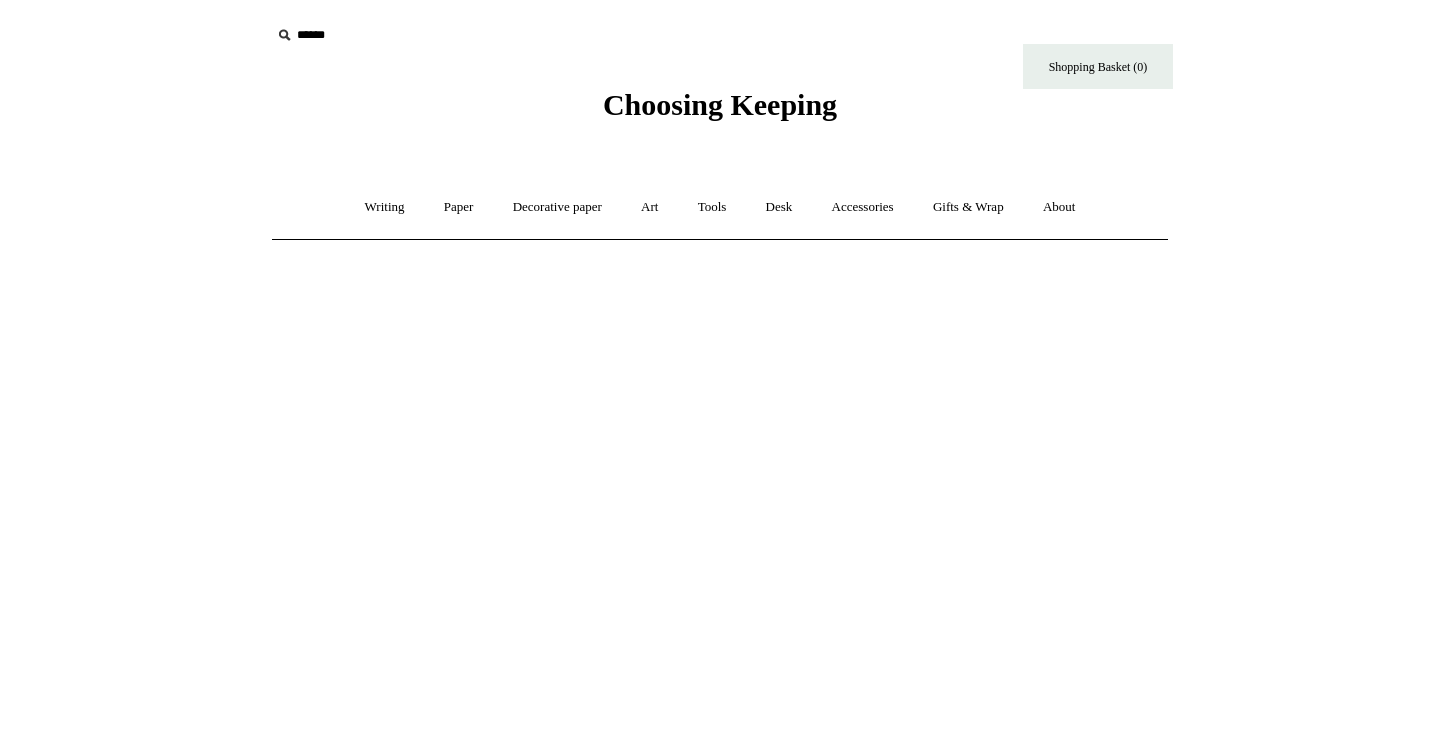 scroll, scrollTop: 0, scrollLeft: 0, axis: both 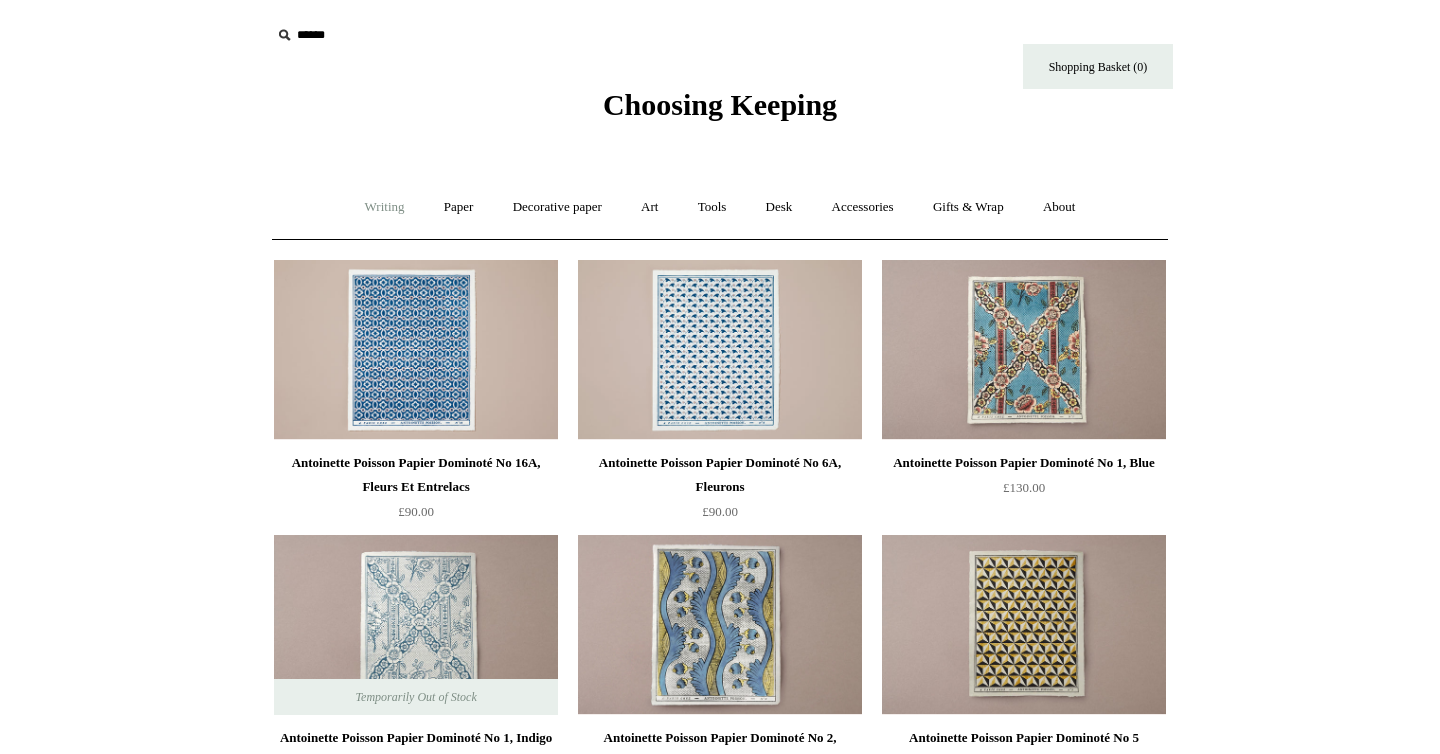 click on "Writing +" at bounding box center (385, 207) 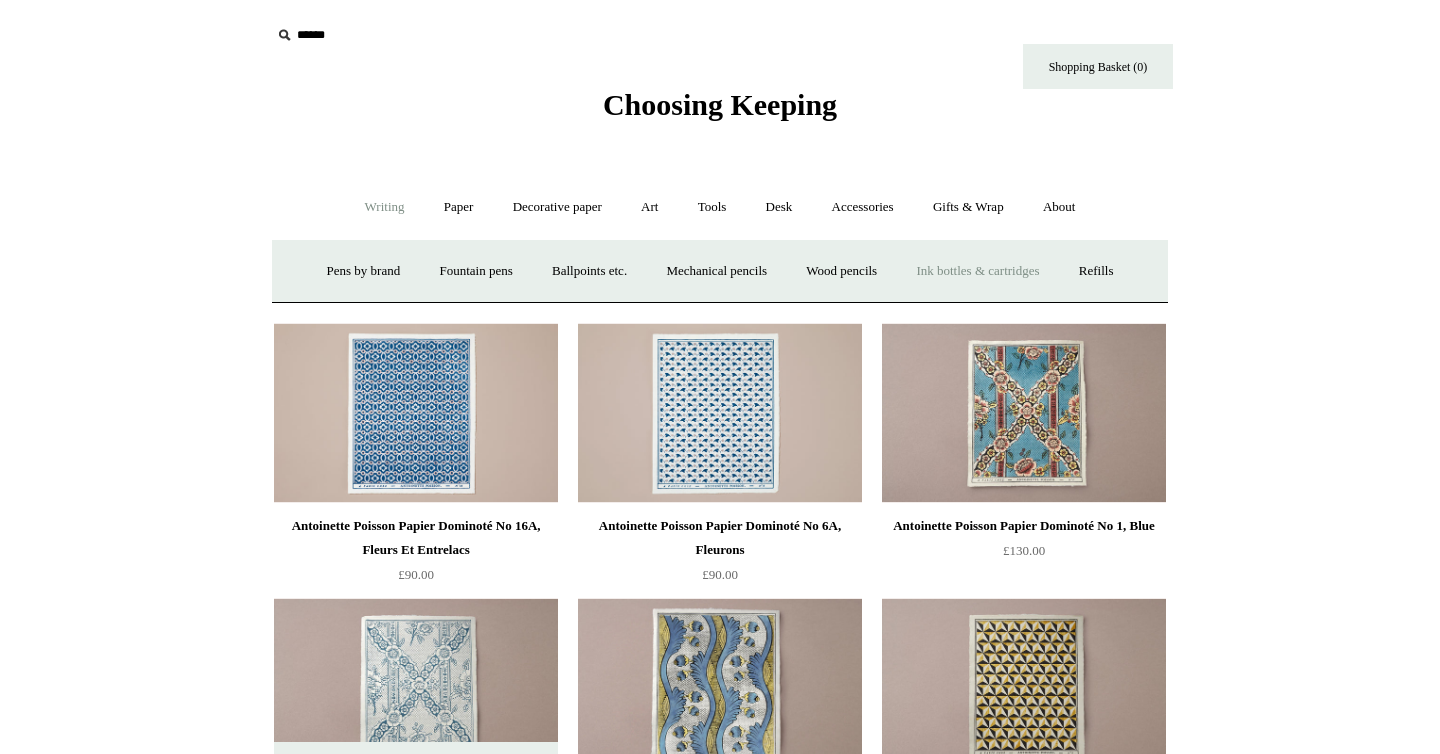 click on "Ink bottles & cartridges +" at bounding box center [977, 271] 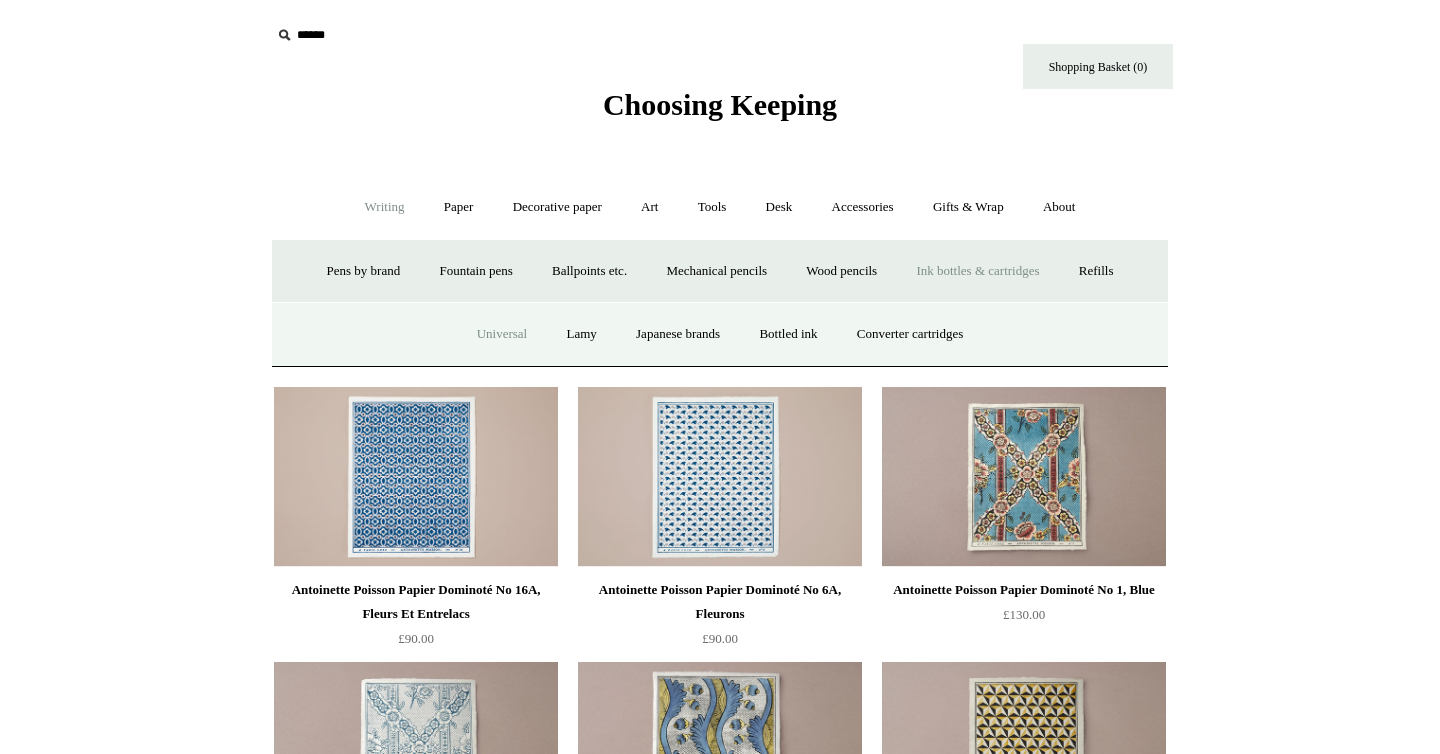 click on "Universal" at bounding box center (502, 334) 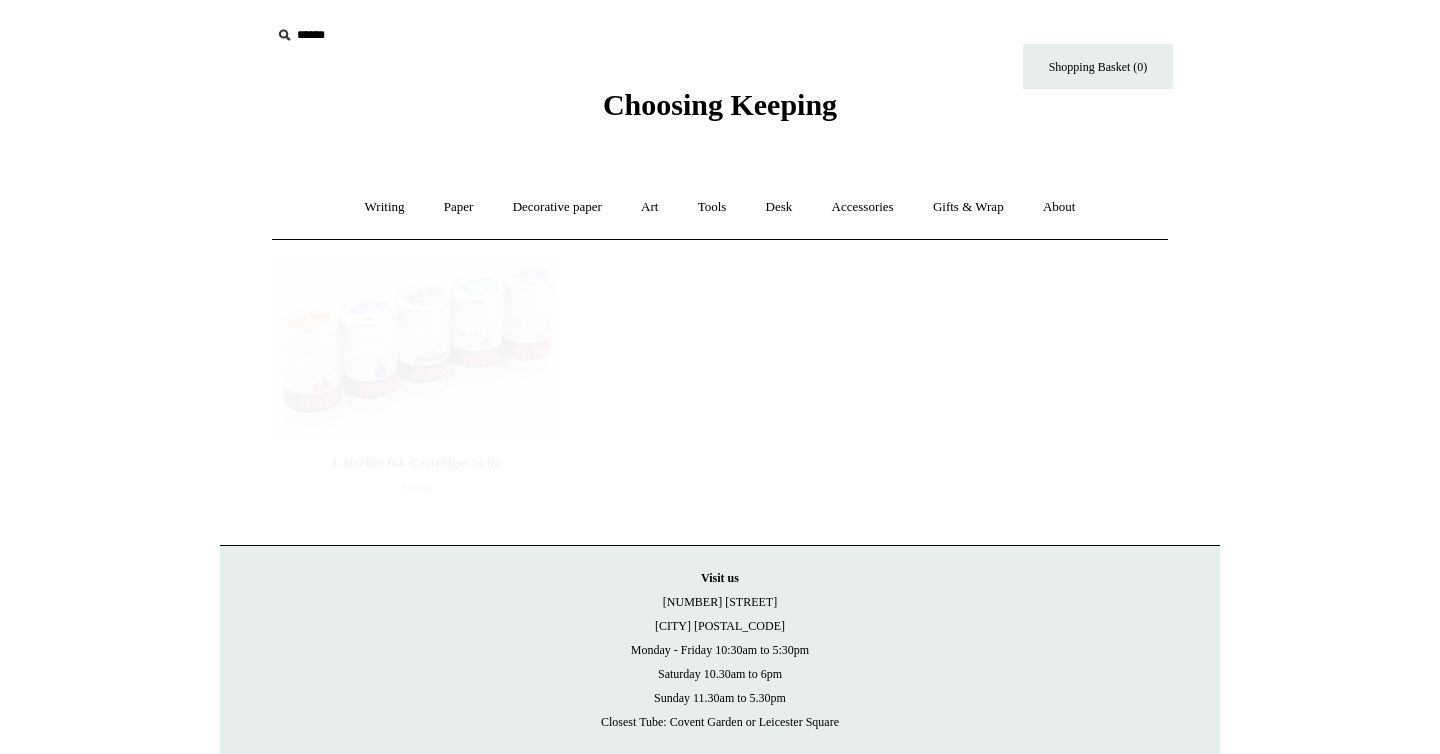 scroll, scrollTop: 0, scrollLeft: 0, axis: both 